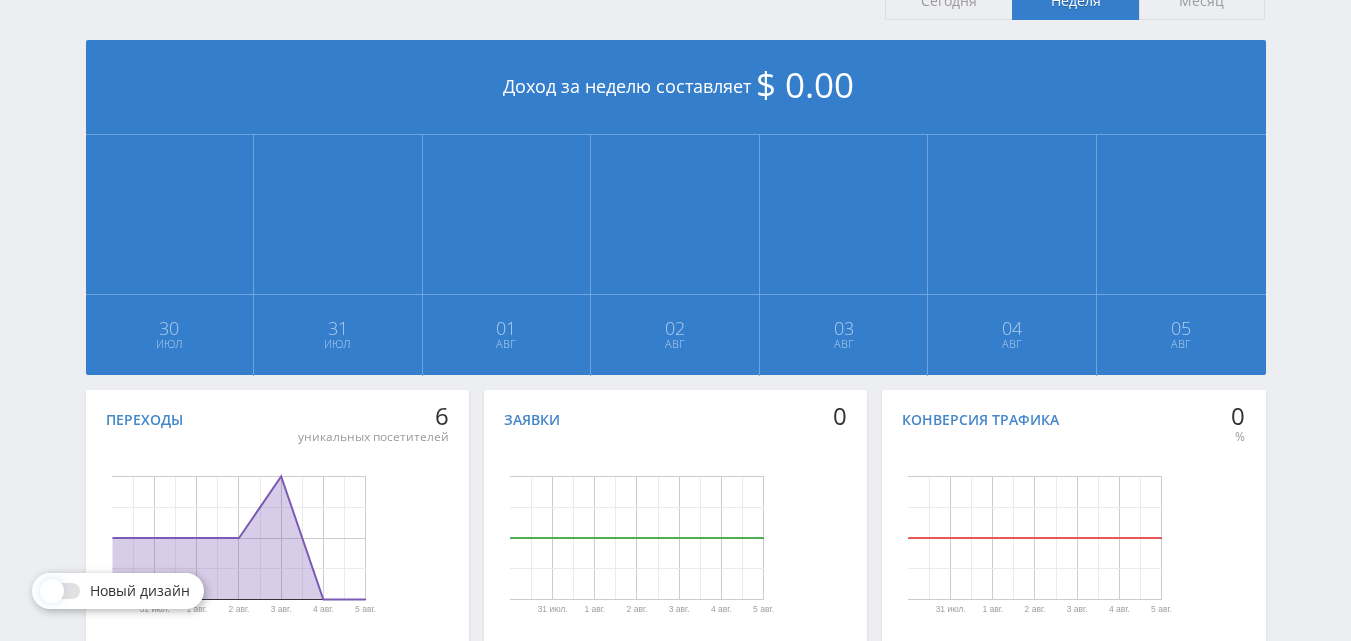scroll, scrollTop: 500, scrollLeft: 0, axis: vertical 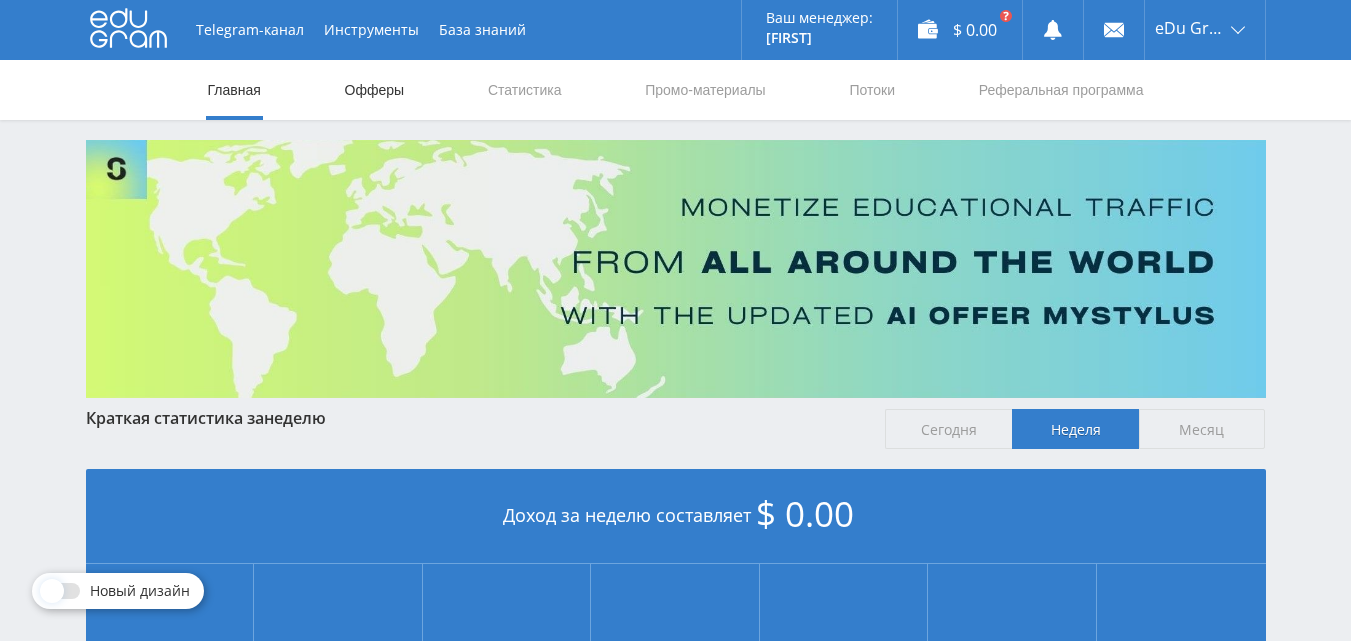 click on "Офферы" at bounding box center [375, 90] 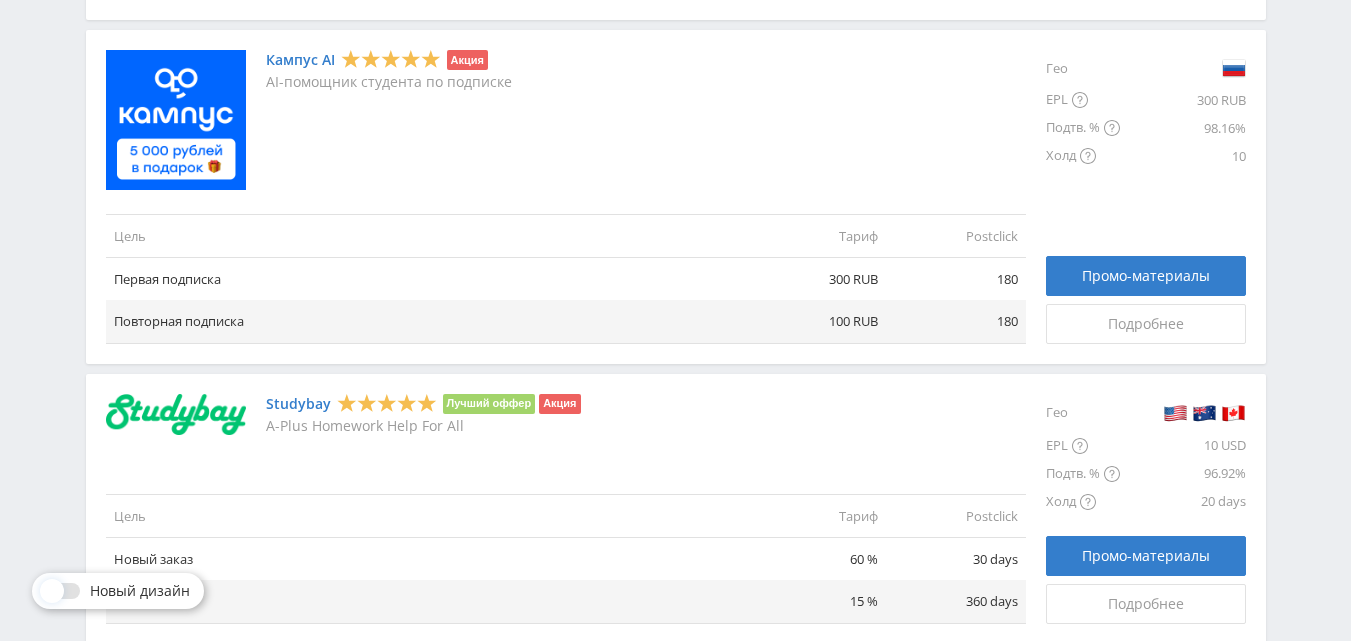 scroll, scrollTop: 1400, scrollLeft: 0, axis: vertical 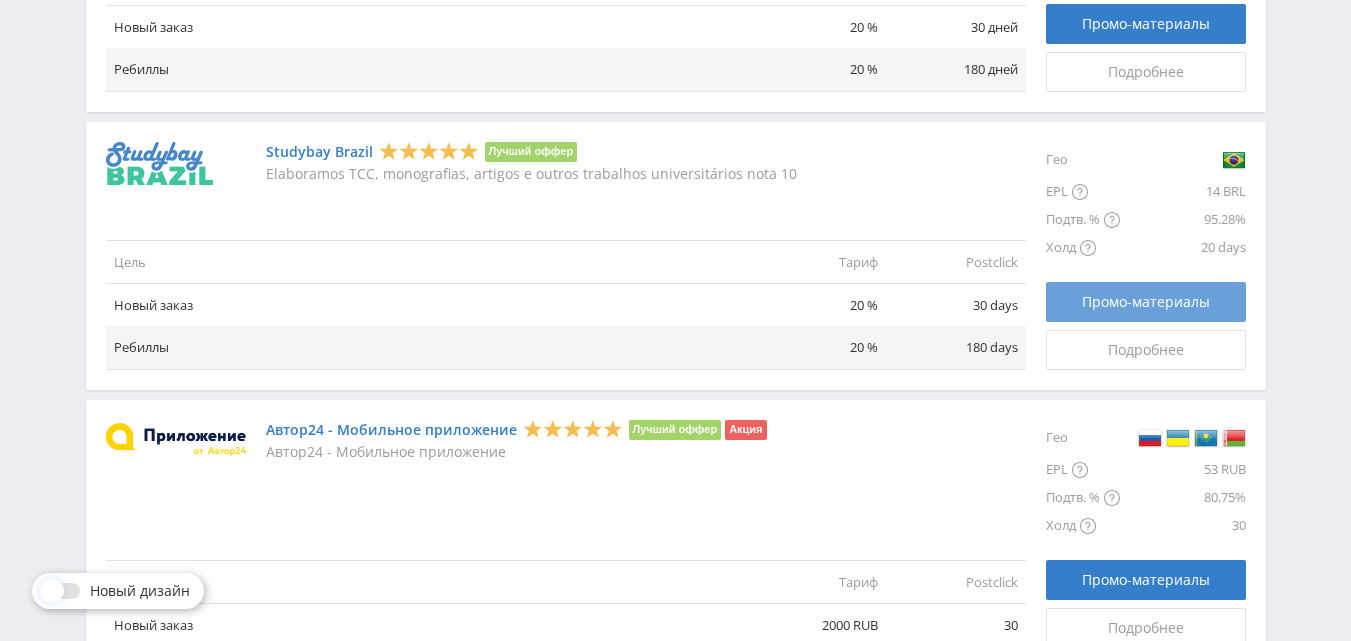 click on "Промо-материалы" at bounding box center [1146, 302] 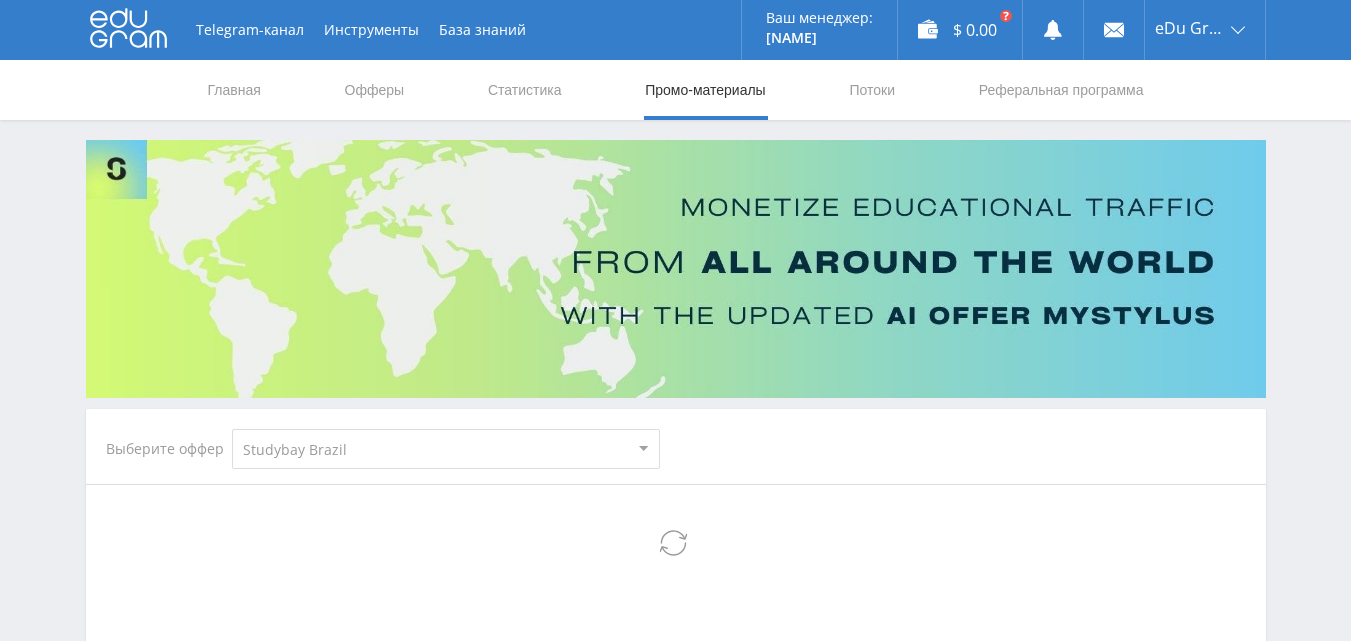 select on "3" 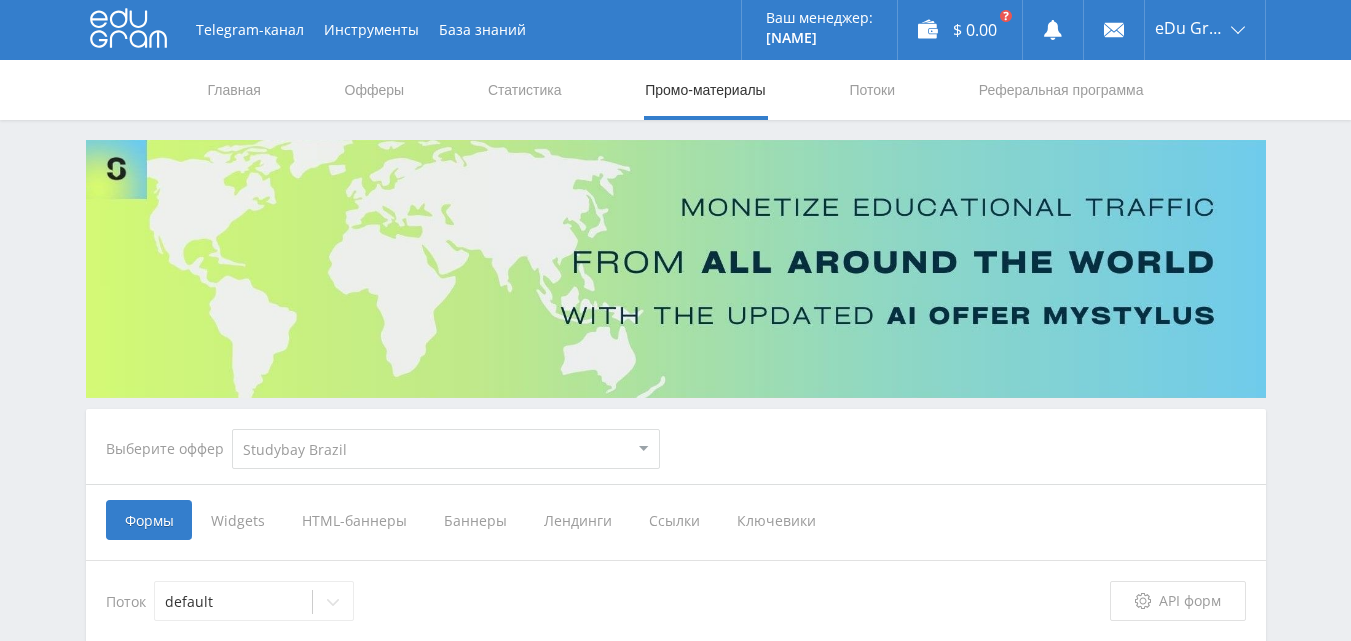 scroll, scrollTop: 200, scrollLeft: 0, axis: vertical 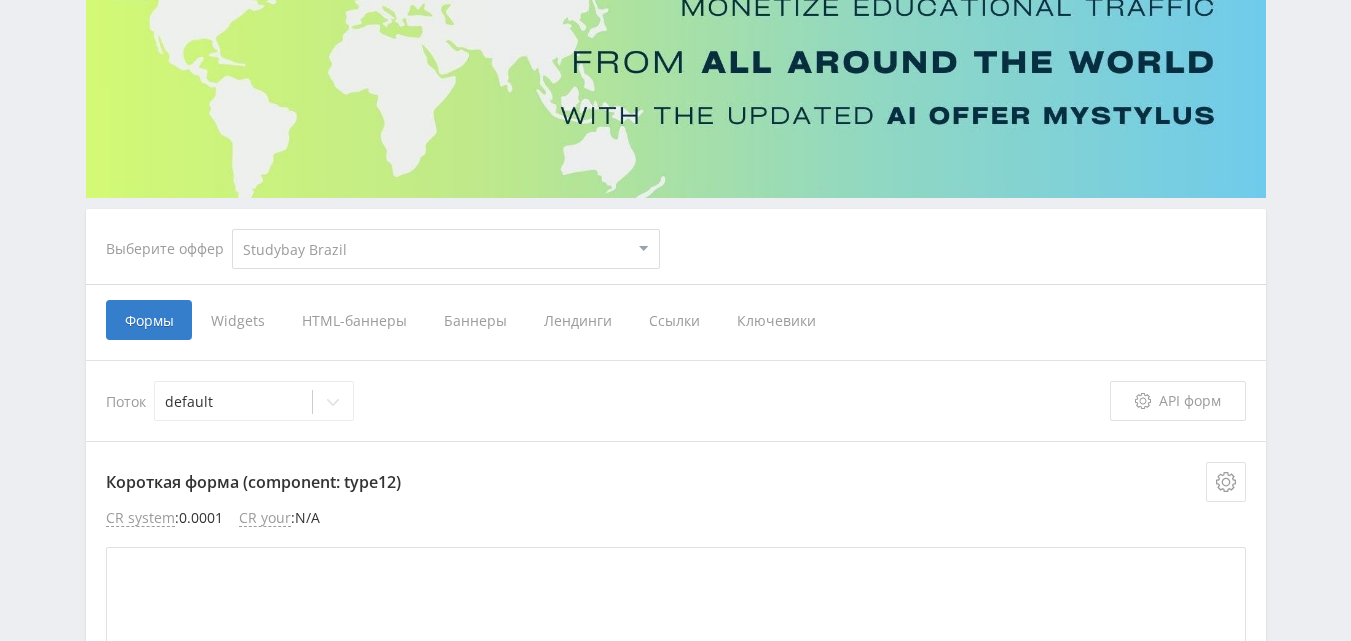click on "Ссылки" at bounding box center (674, 320) 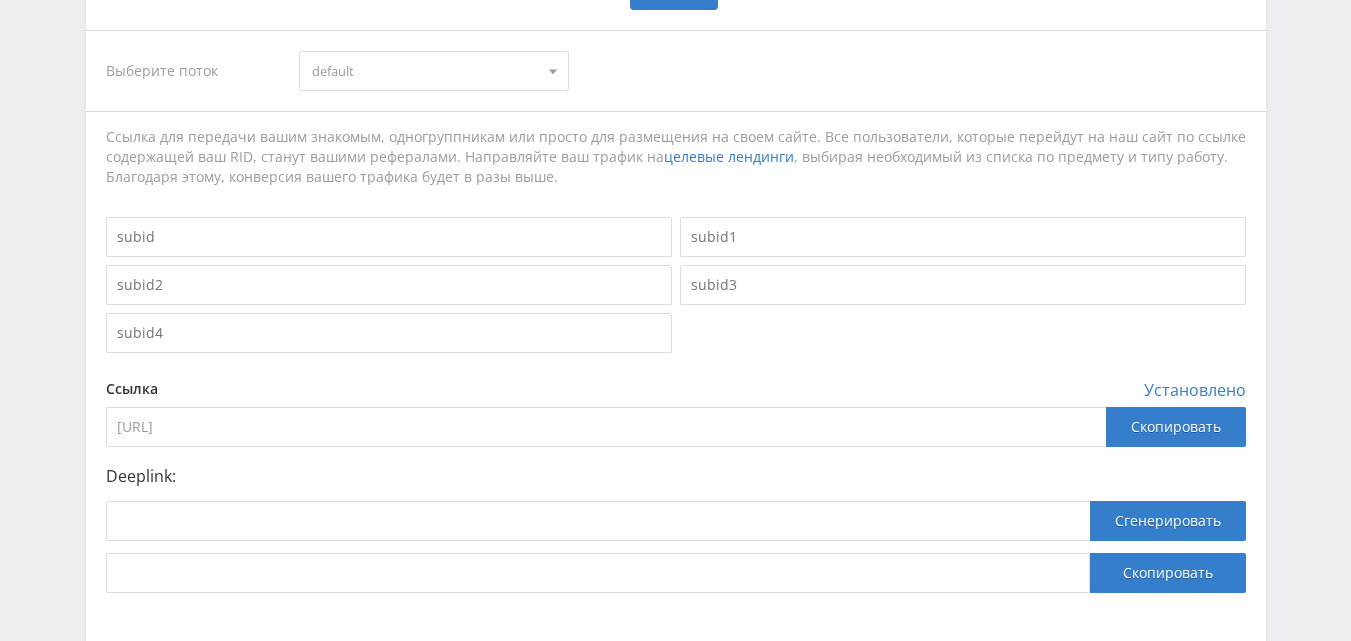 scroll, scrollTop: 600, scrollLeft: 0, axis: vertical 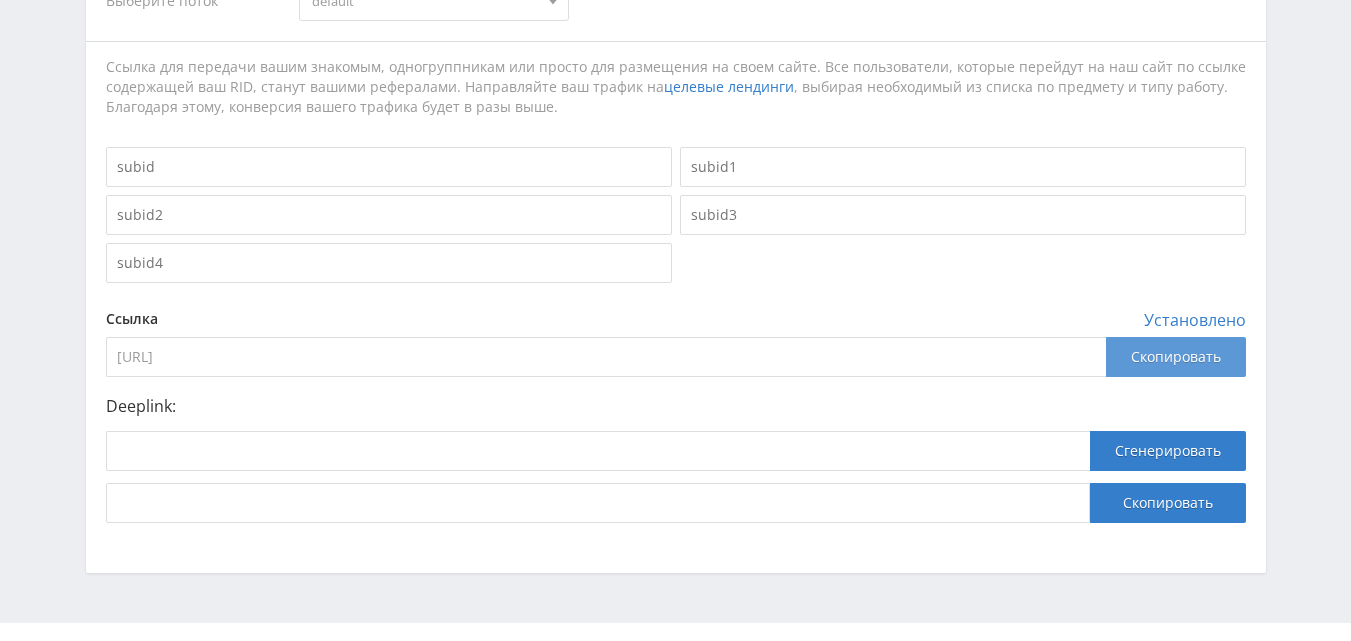 click on "Скопировать" at bounding box center (1176, 357) 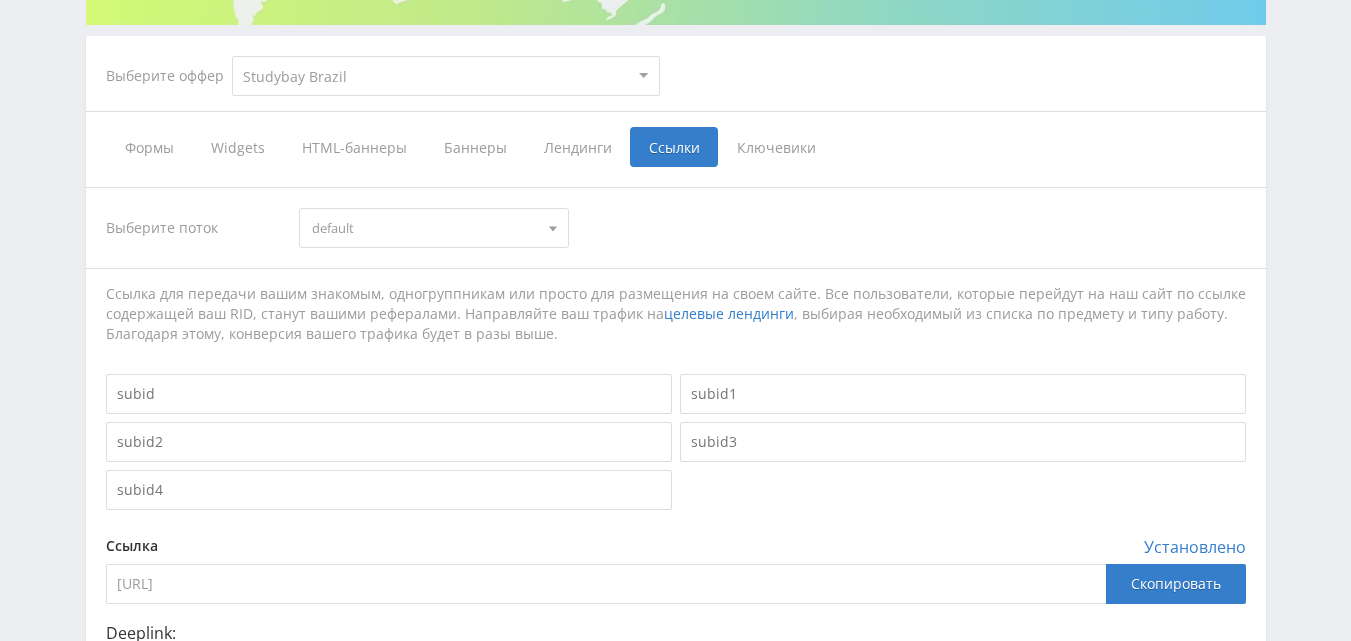 scroll, scrollTop: 0, scrollLeft: 0, axis: both 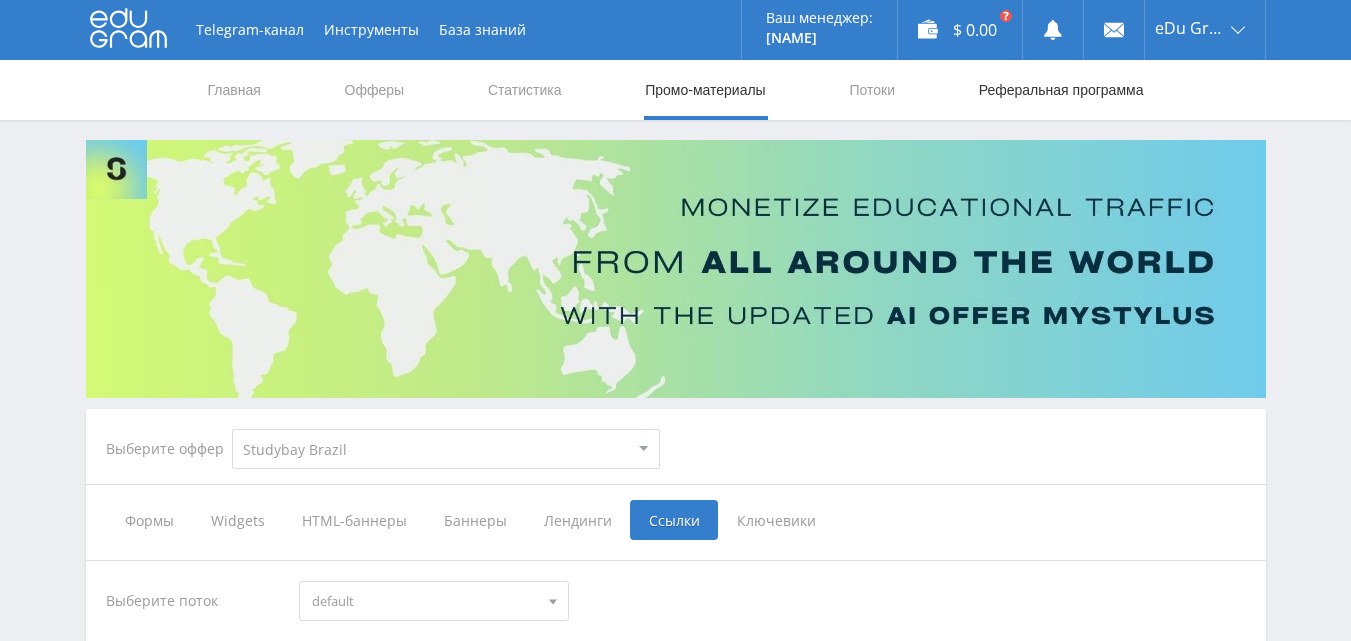 click on "Реферальная программа" at bounding box center [1061, 90] 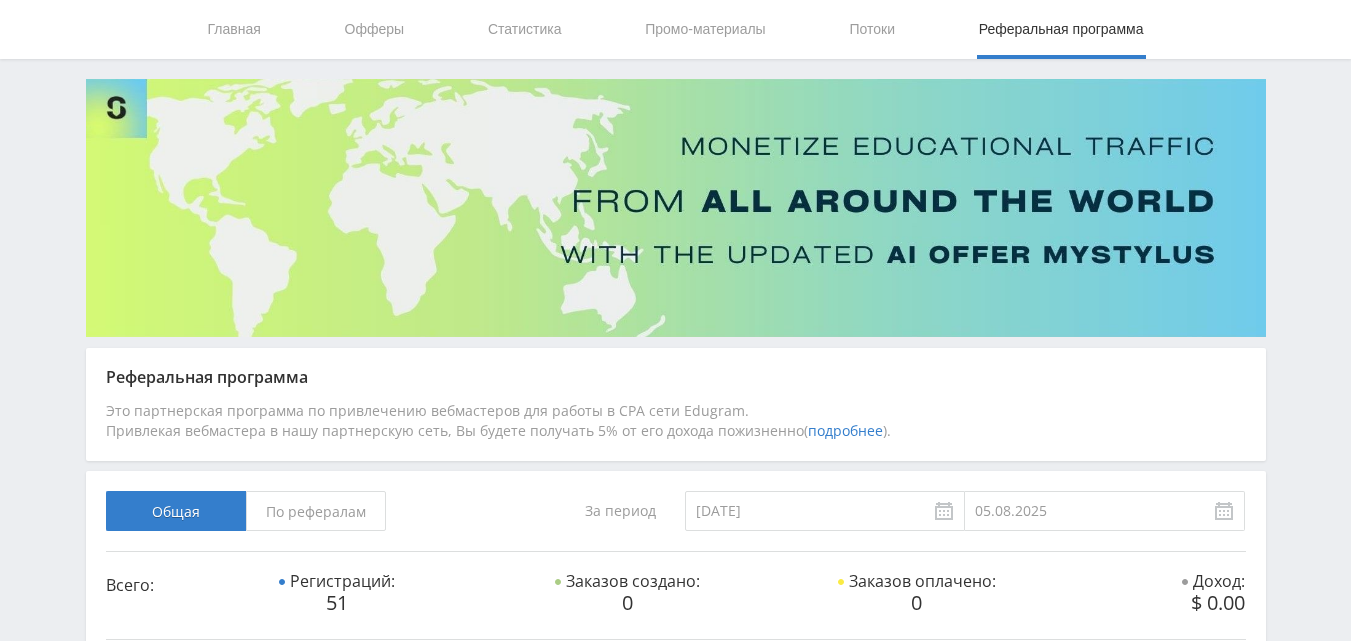 scroll, scrollTop: 0, scrollLeft: 0, axis: both 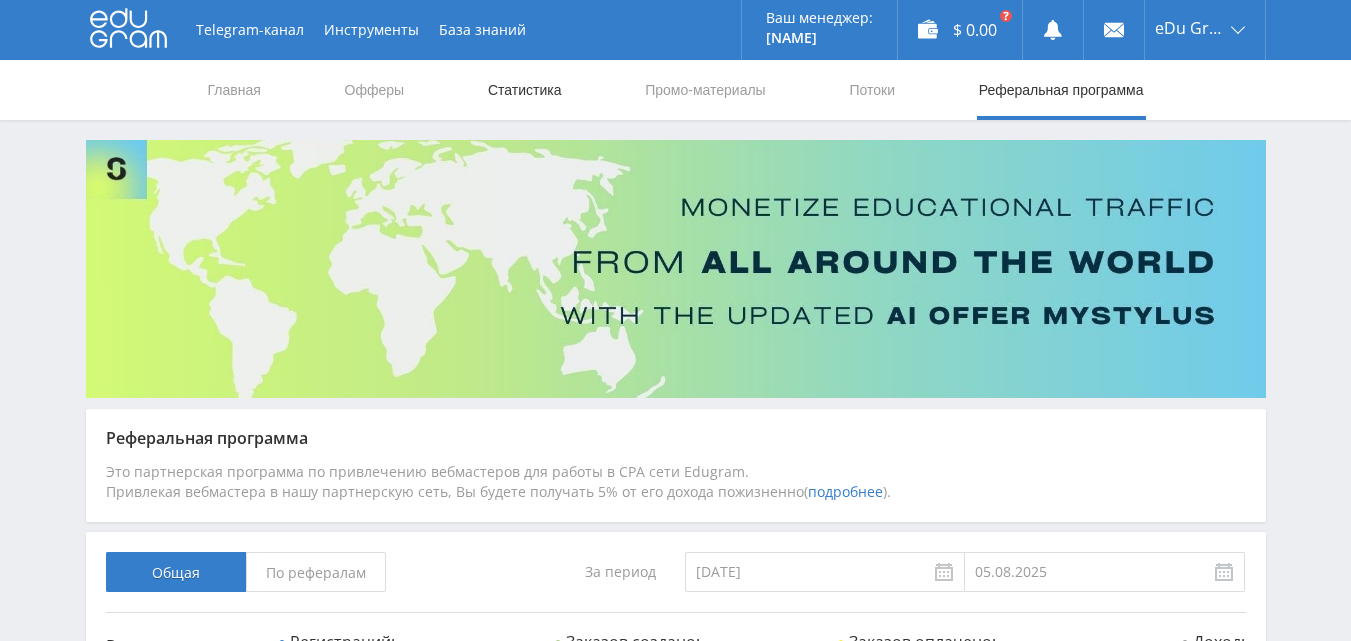 click on "Статистика" at bounding box center (525, 90) 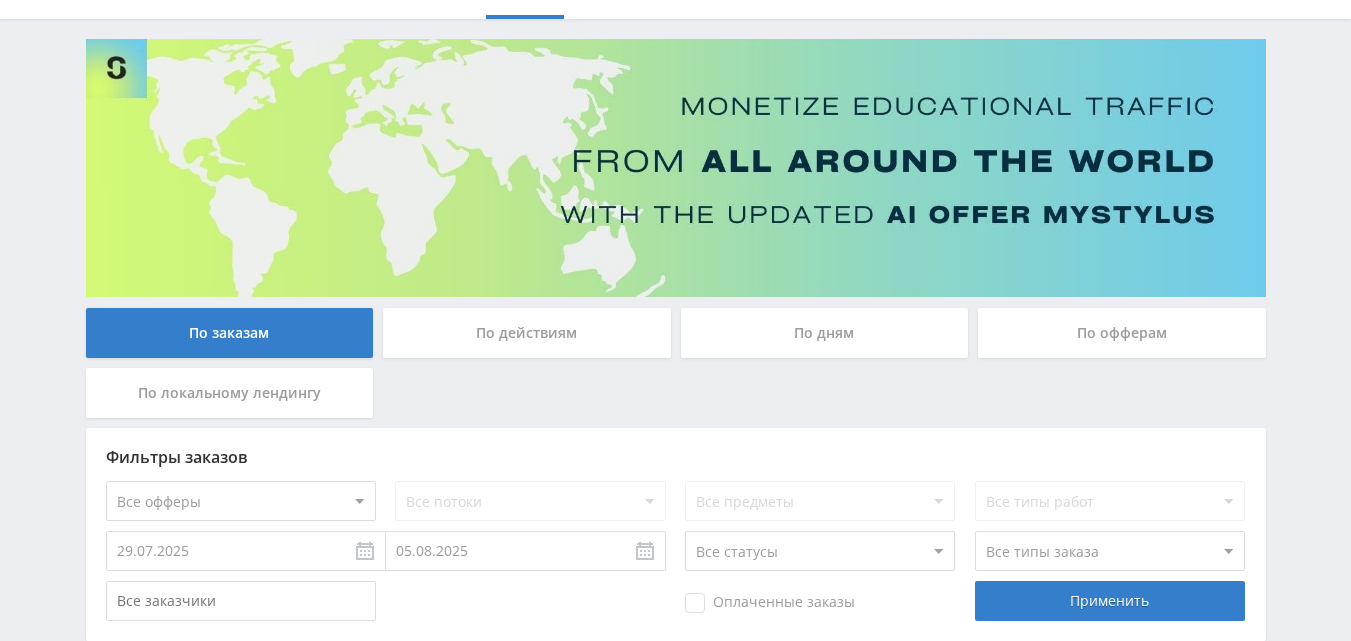 scroll, scrollTop: 0, scrollLeft: 0, axis: both 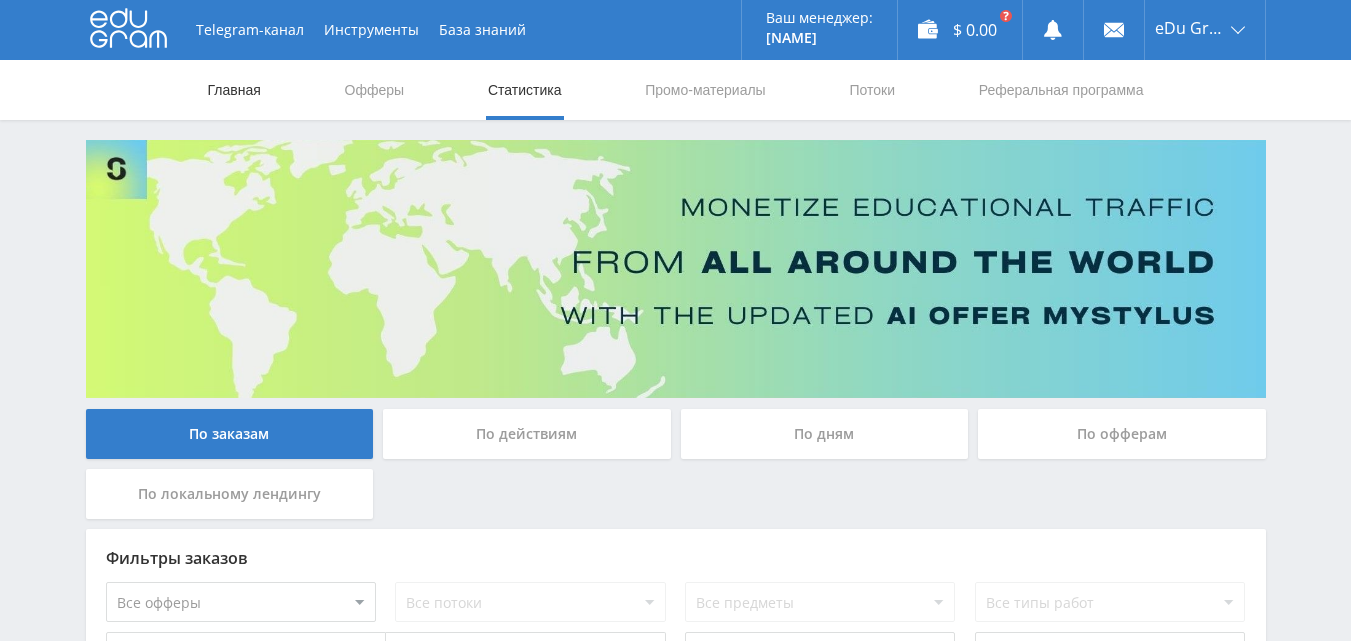 click on "Главная" at bounding box center [234, 90] 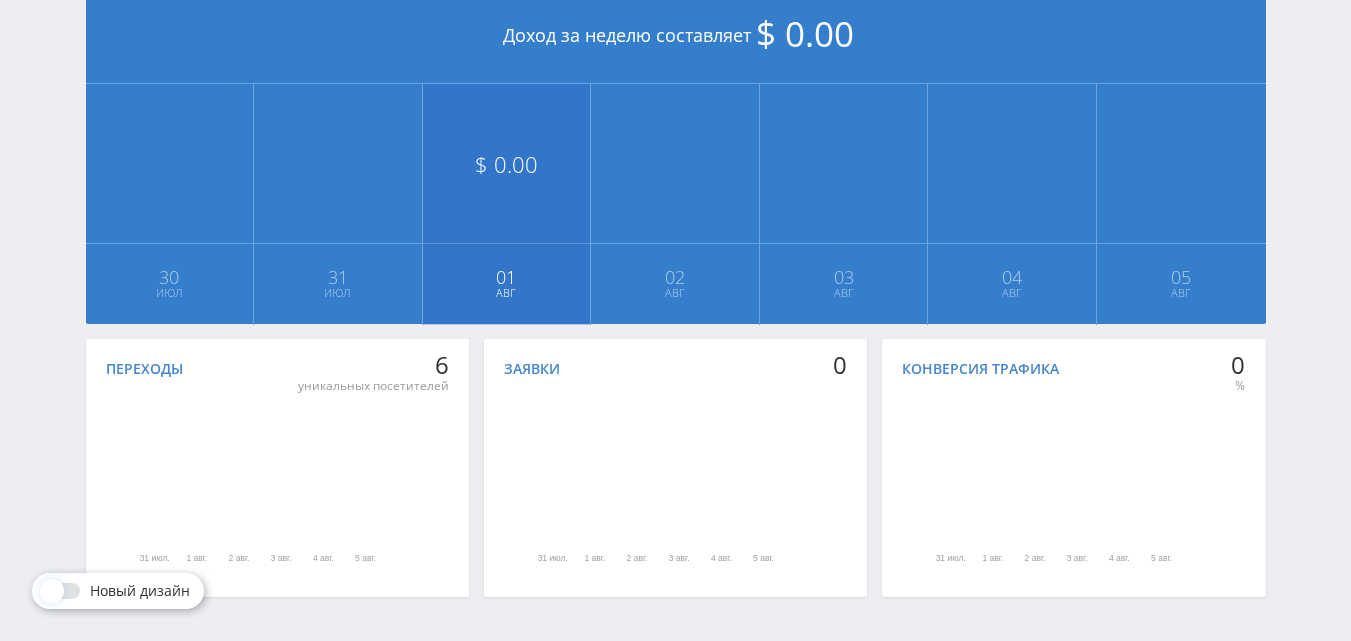 scroll, scrollTop: 546, scrollLeft: 0, axis: vertical 